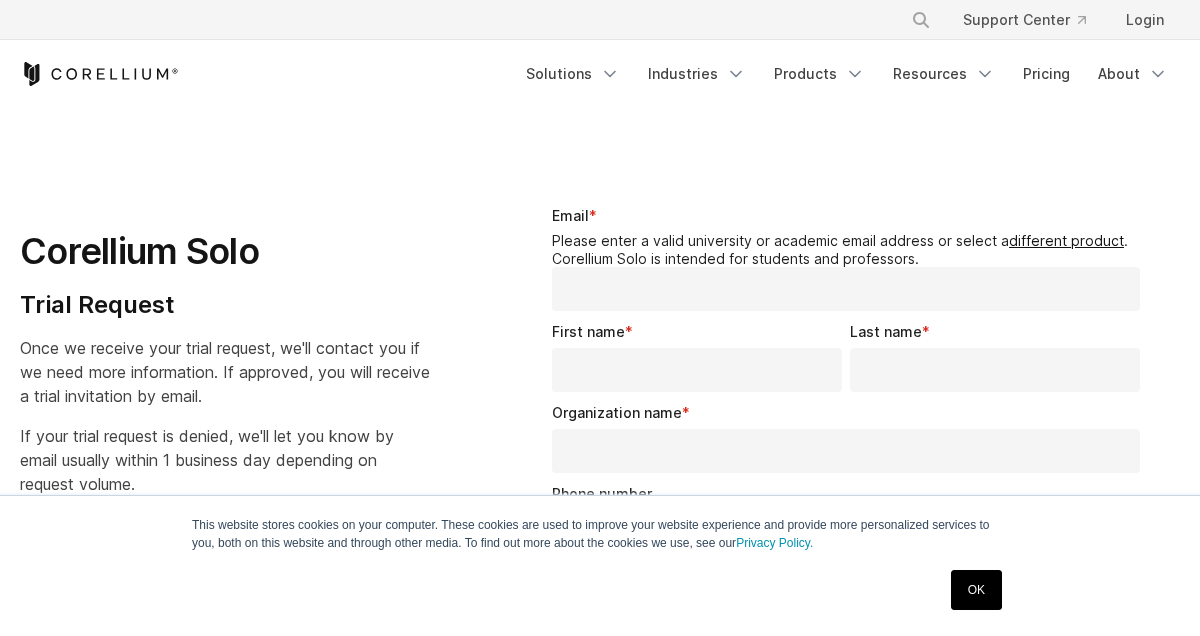 select on "**" 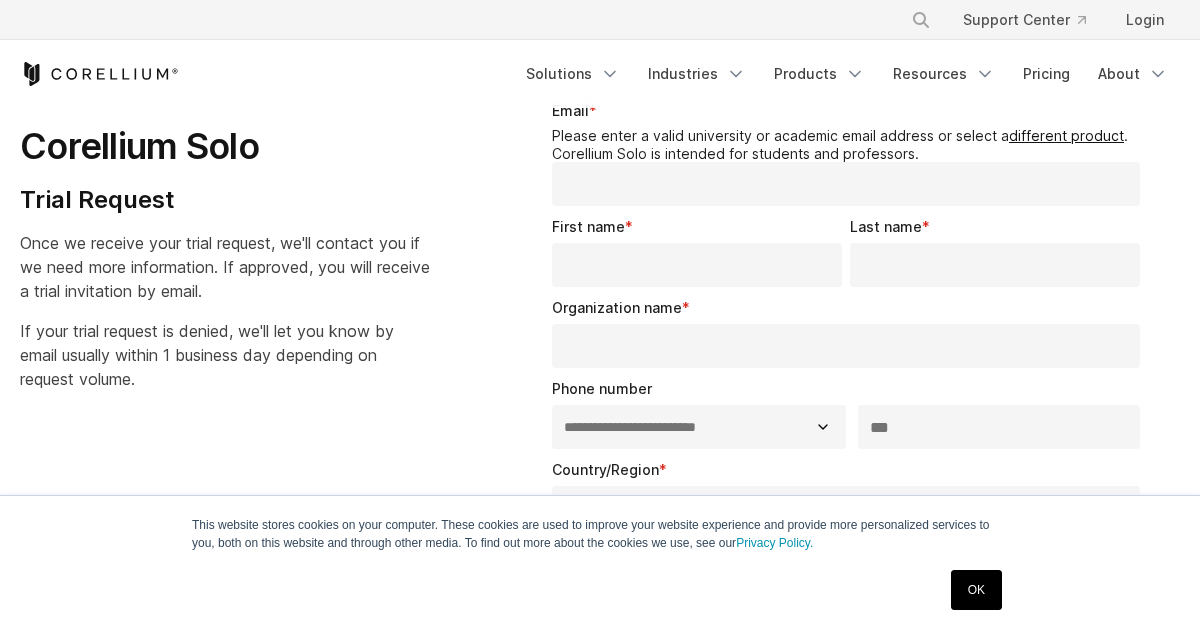 scroll, scrollTop: 0, scrollLeft: 0, axis: both 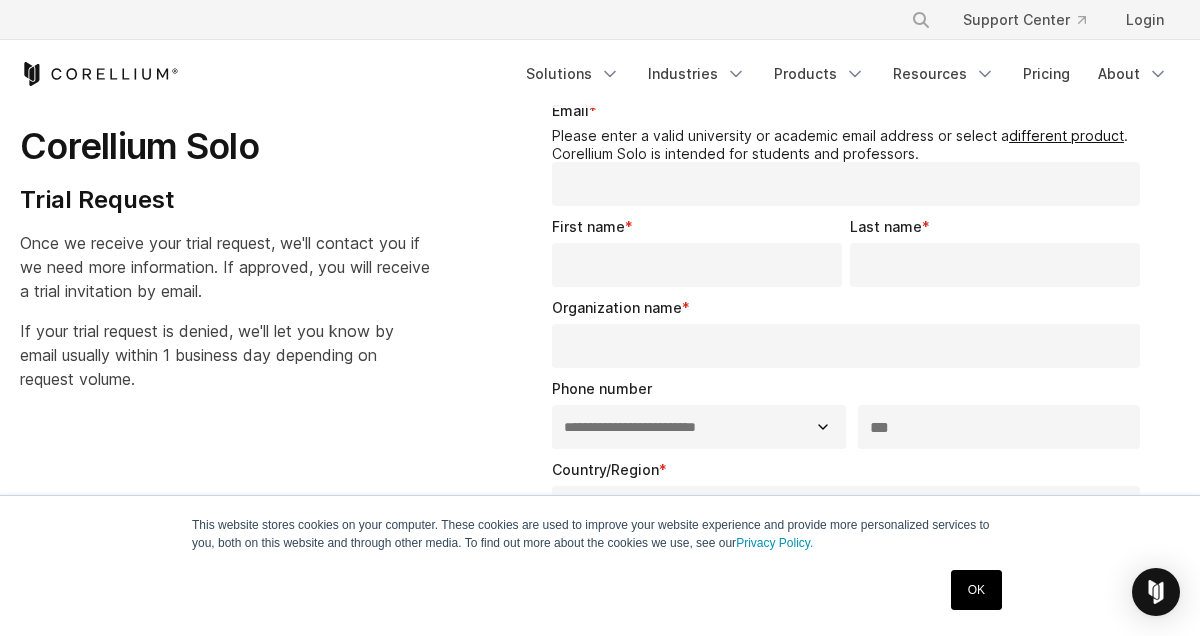 type on "**********" 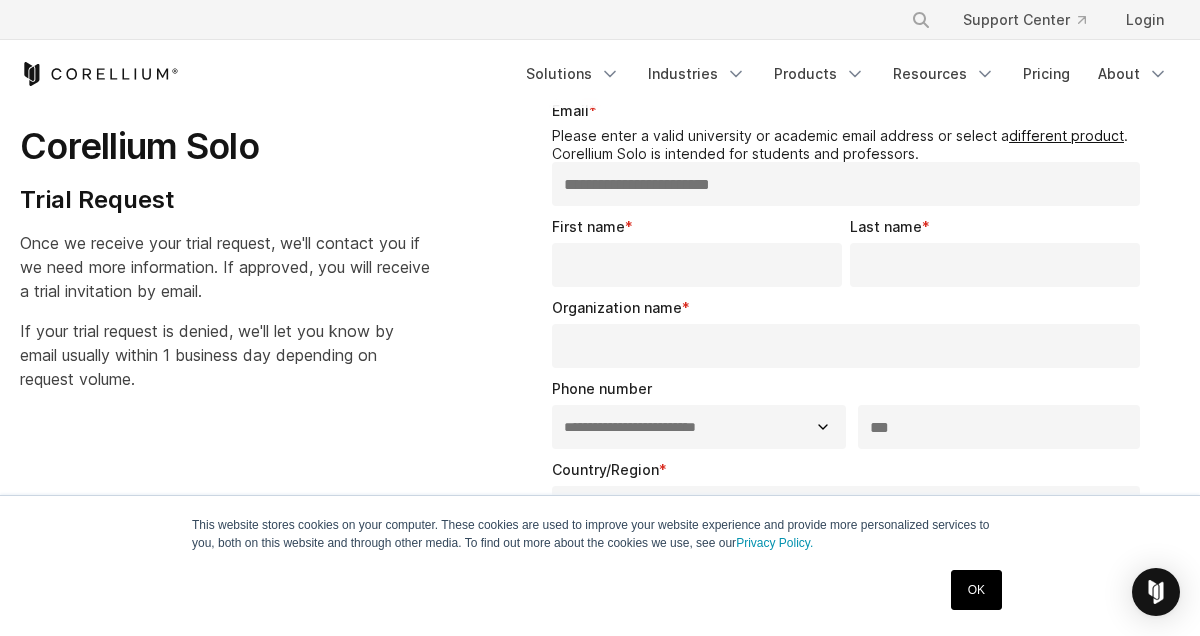 type 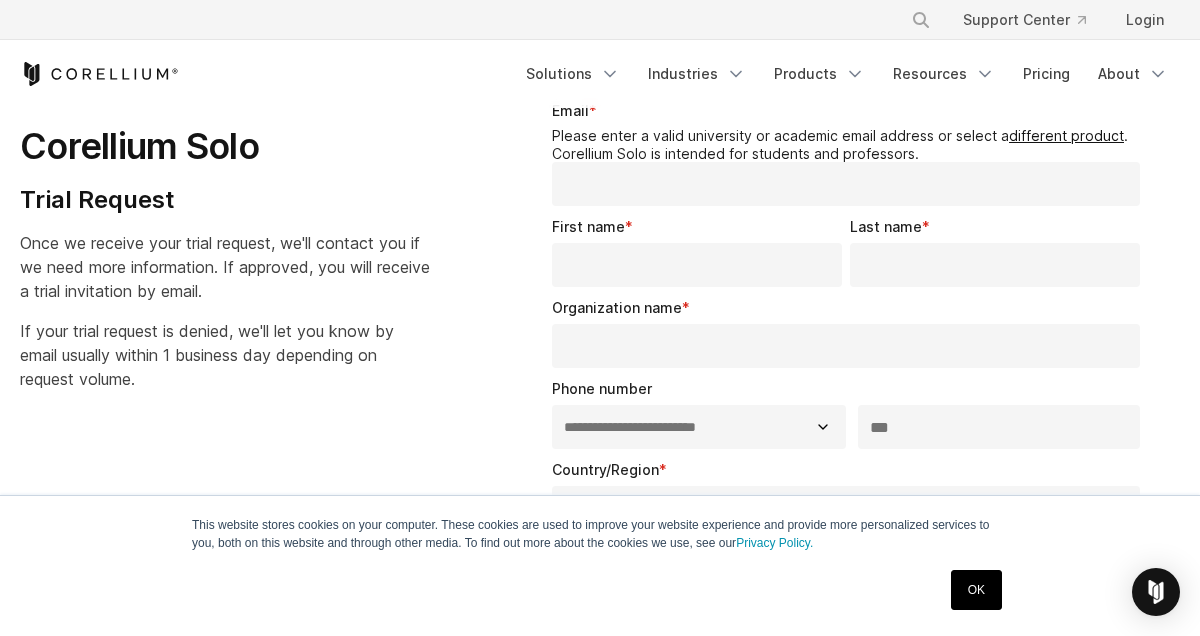 type on "*******" 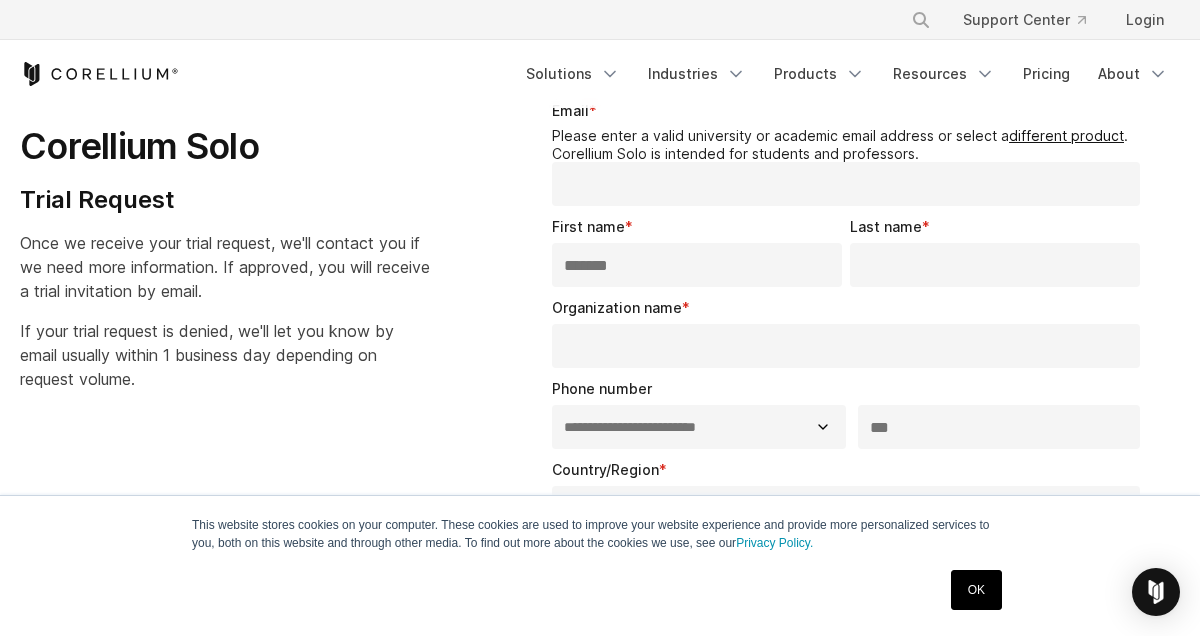 type on "*****" 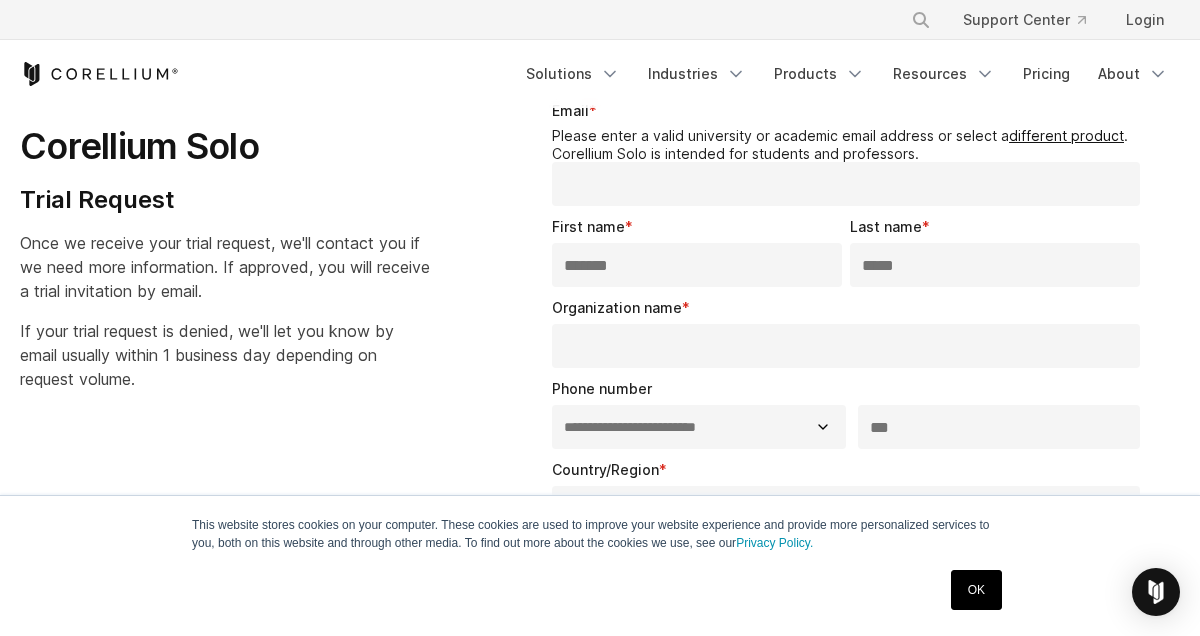 select on "******" 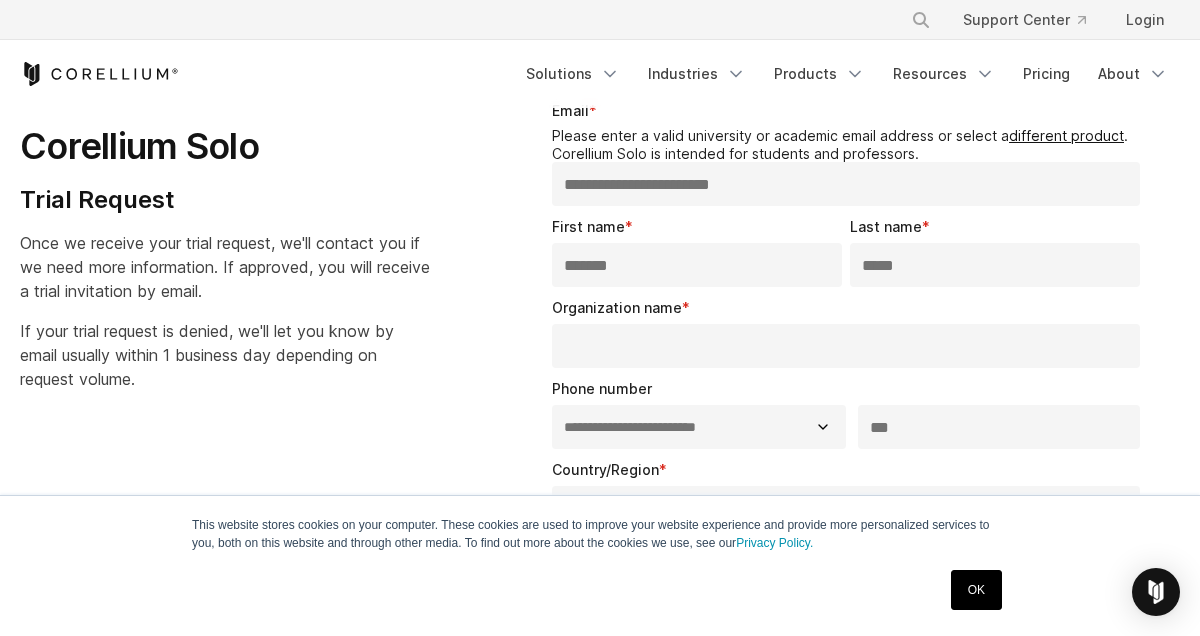 click on "**********" at bounding box center [846, 184] 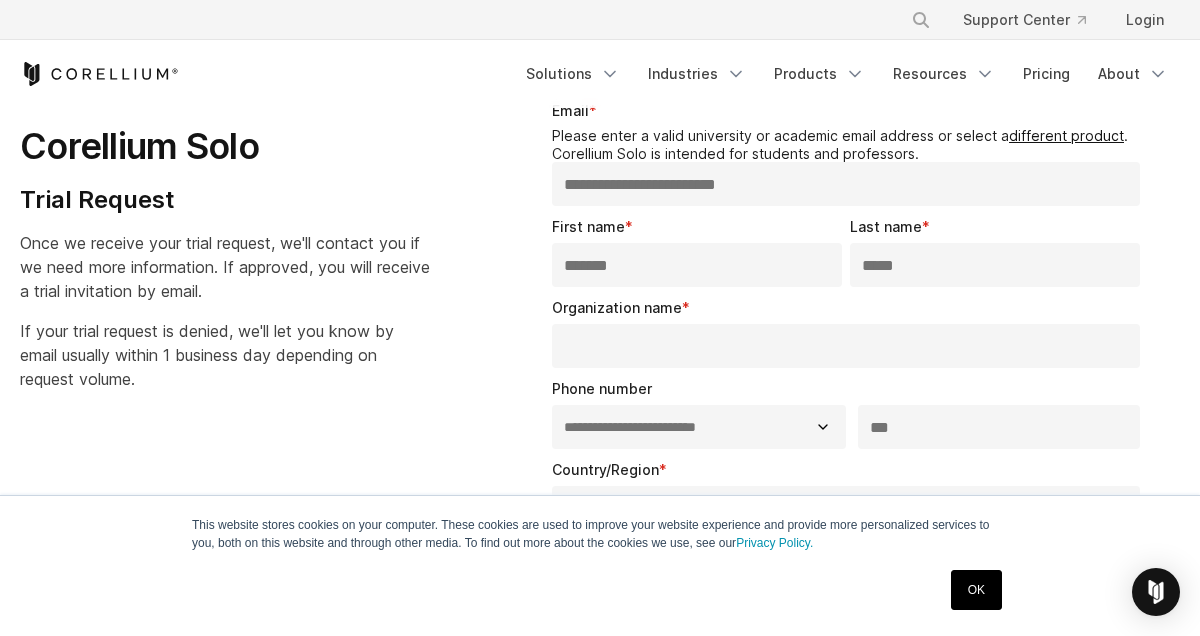 type on "**********" 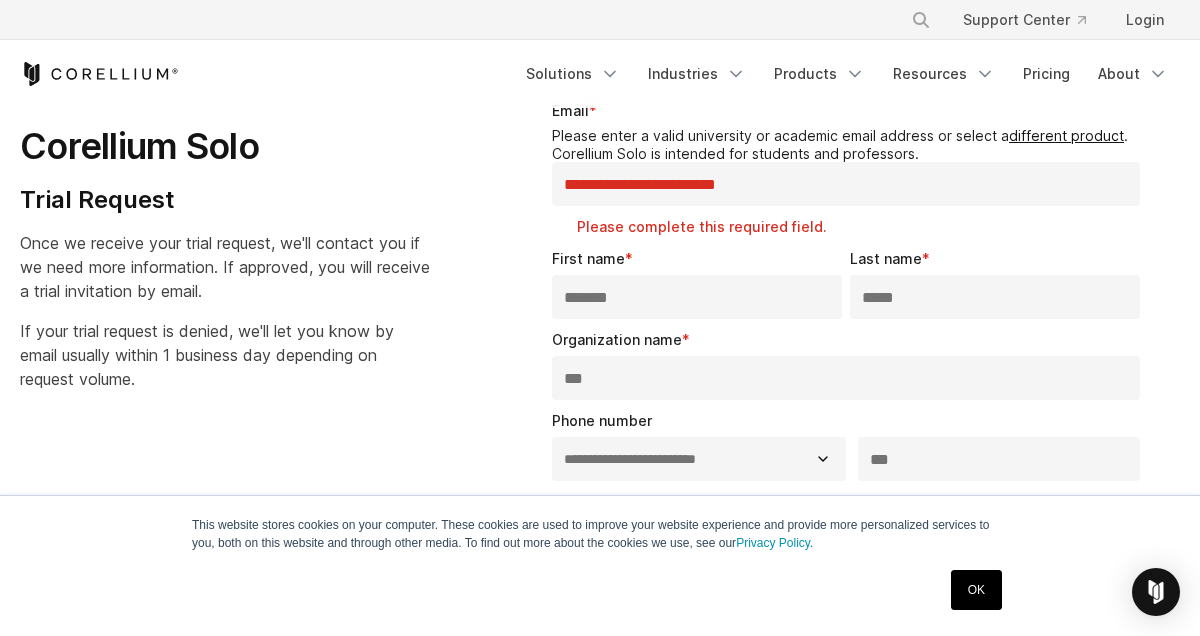 type on "***" 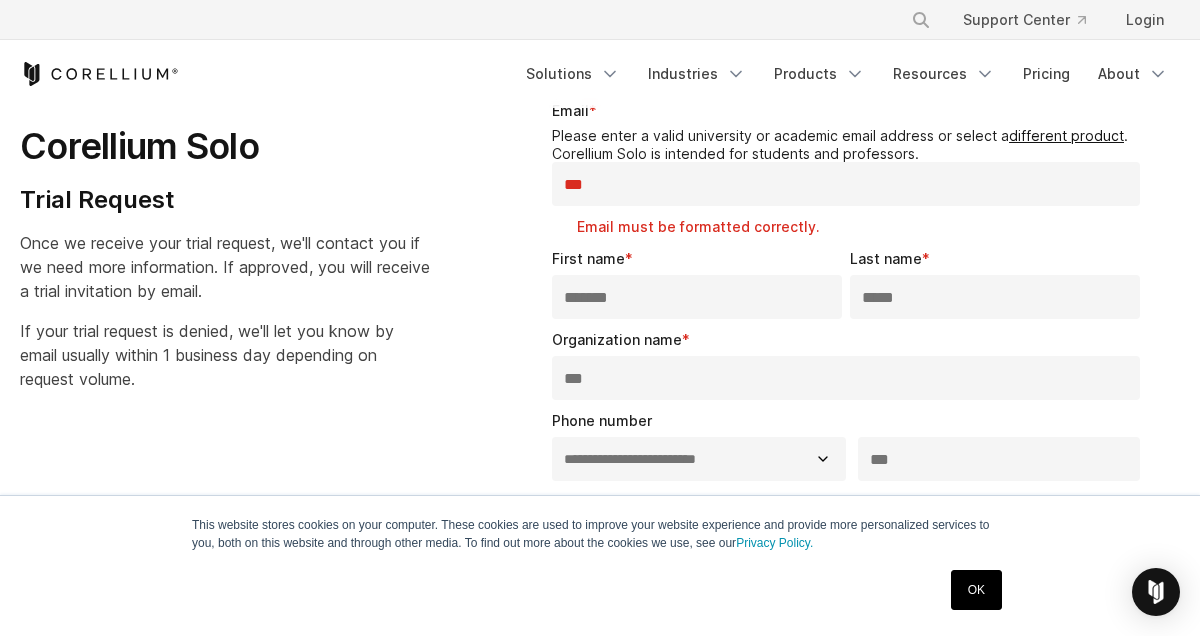 type on "**********" 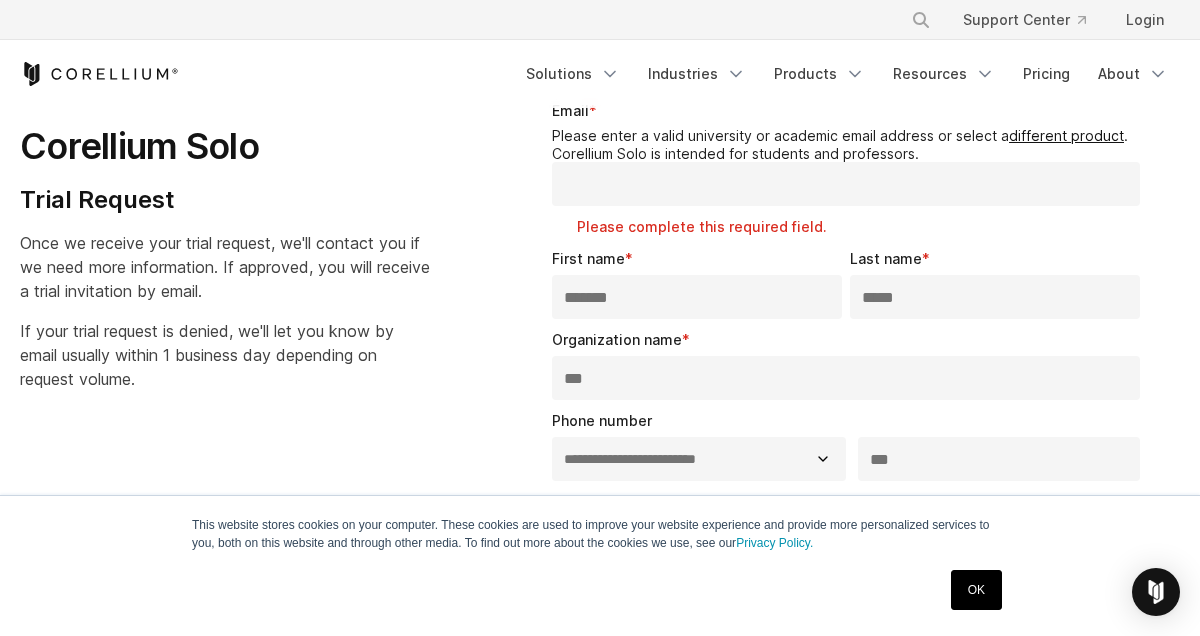 click on "Email *" at bounding box center (846, 184) 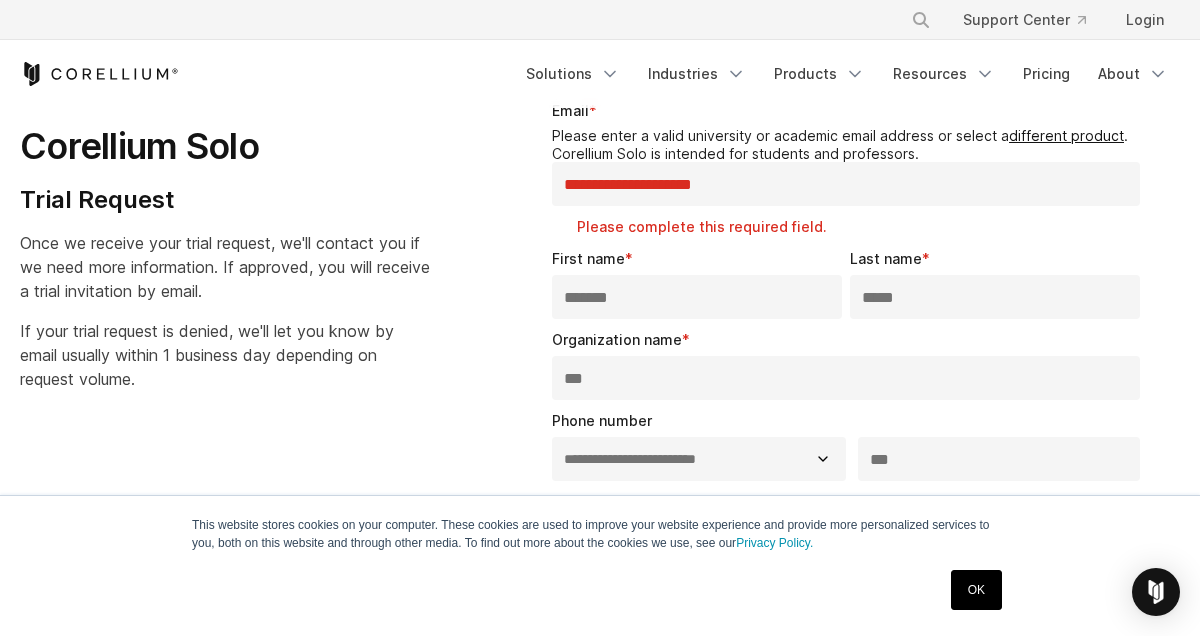 click on "First name * *******" at bounding box center (701, 283) 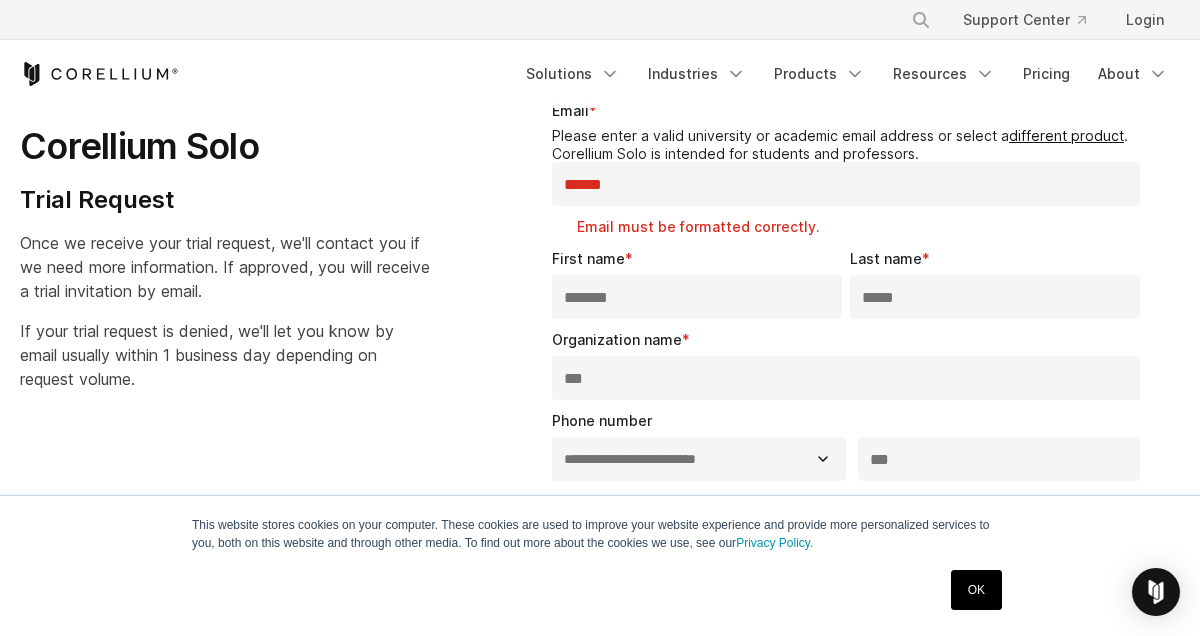 click on "******" at bounding box center (846, 184) 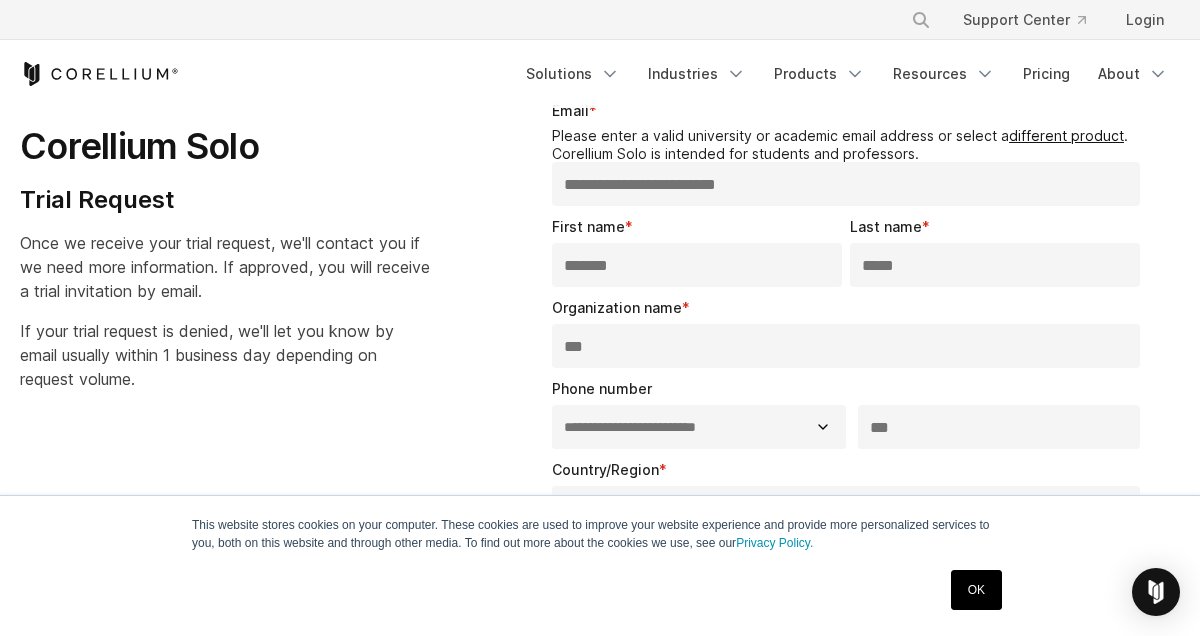 type on "**********" 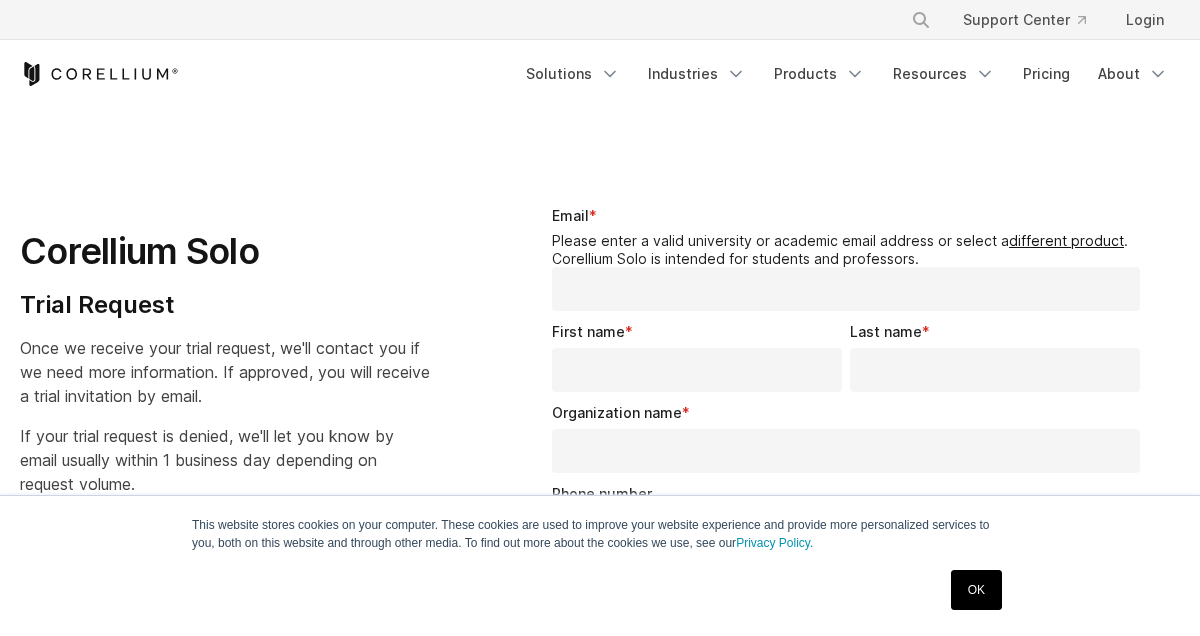 select on "**" 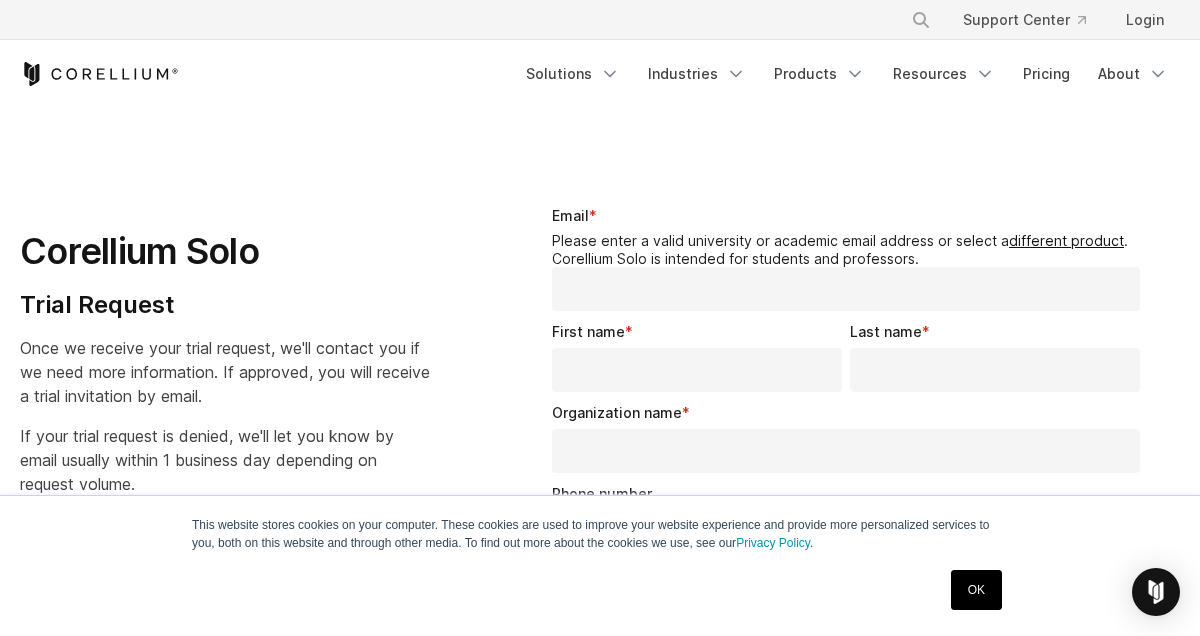 click on "Email *" at bounding box center (846, 289) 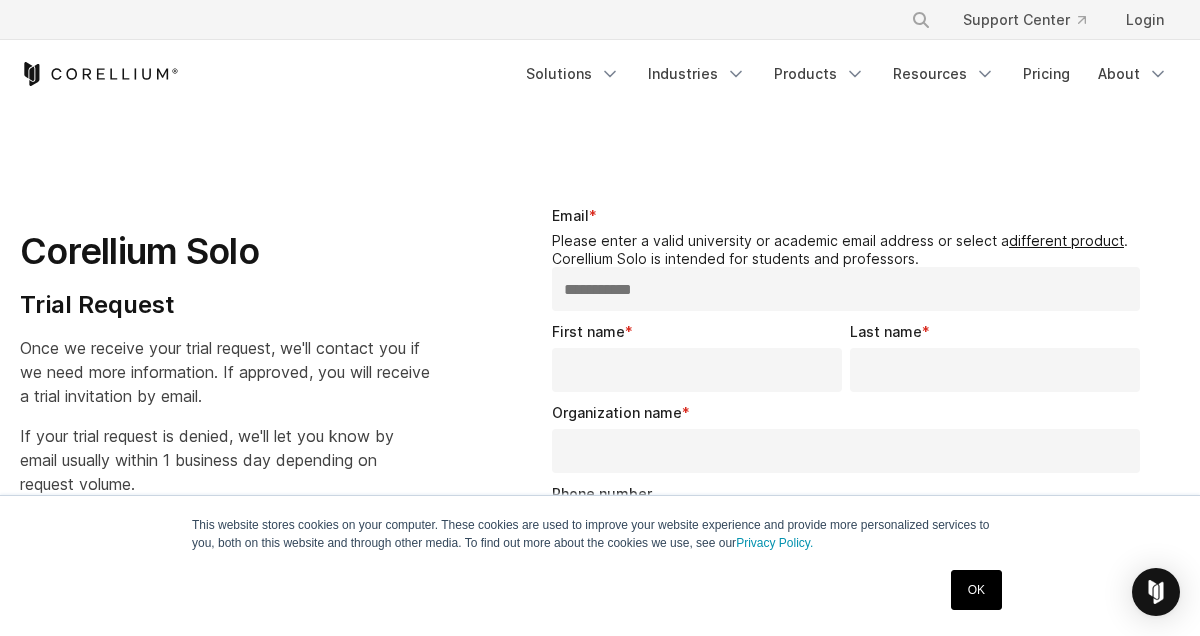 type on "**********" 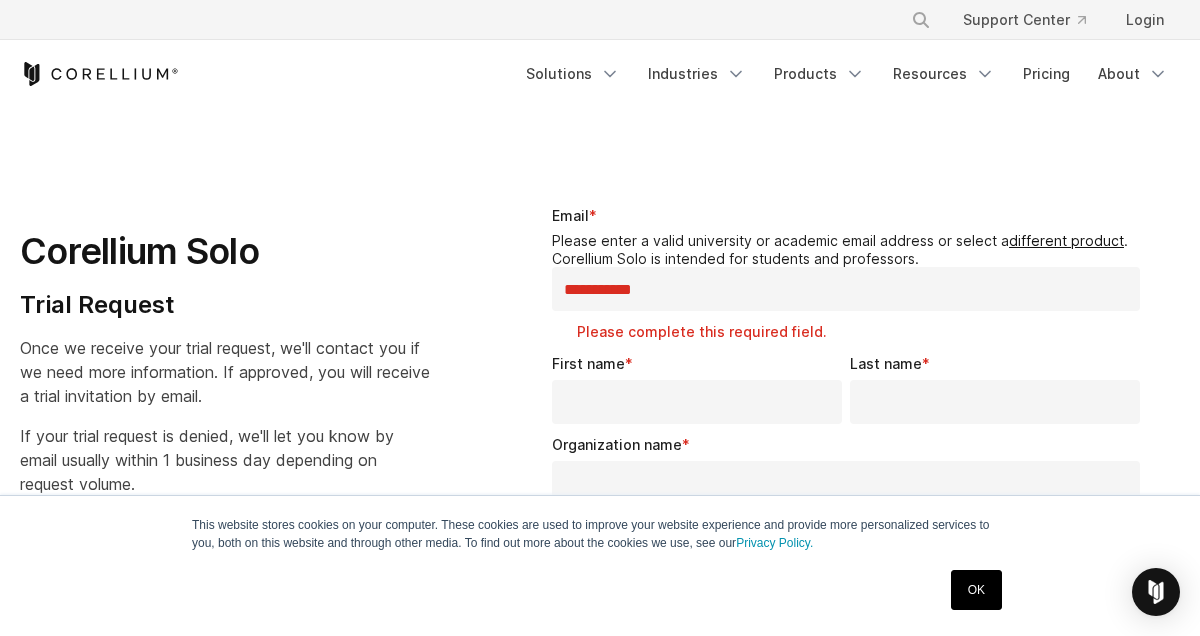 click on "**********" at bounding box center (850, 273) 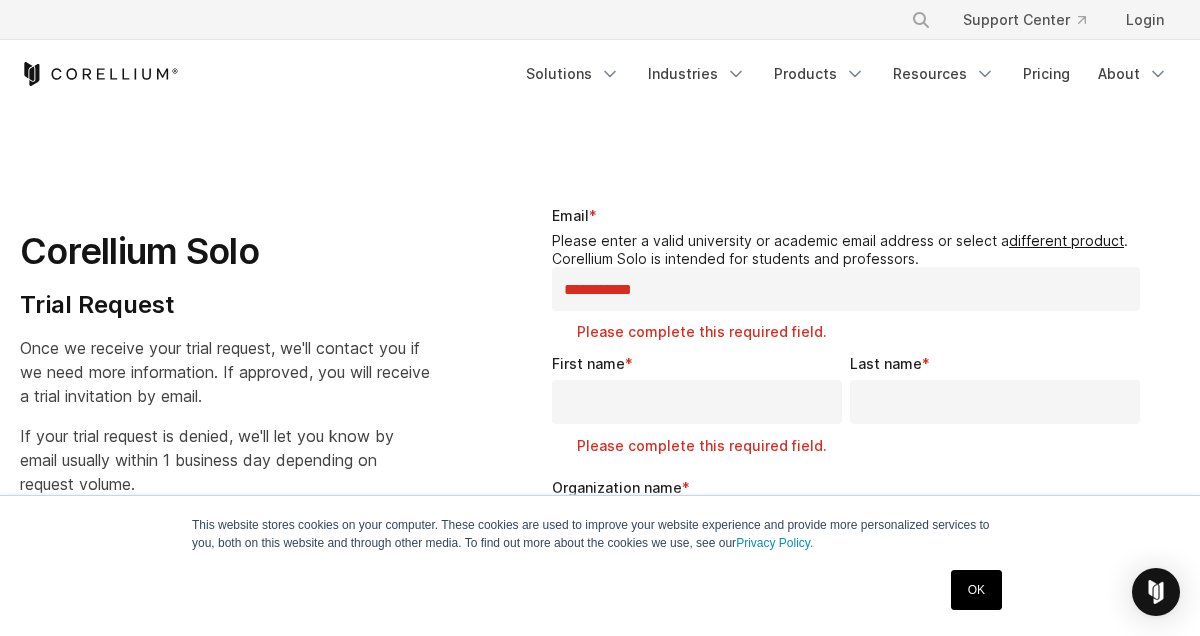 click on "**********" at bounding box center (846, 289) 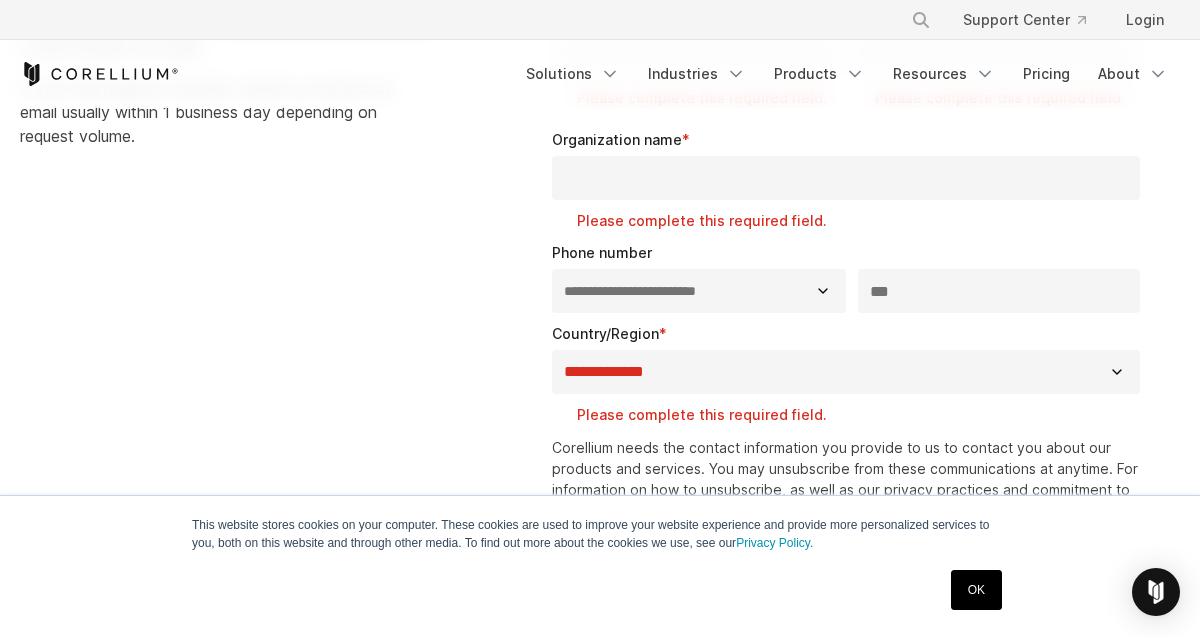 scroll, scrollTop: 312, scrollLeft: 0, axis: vertical 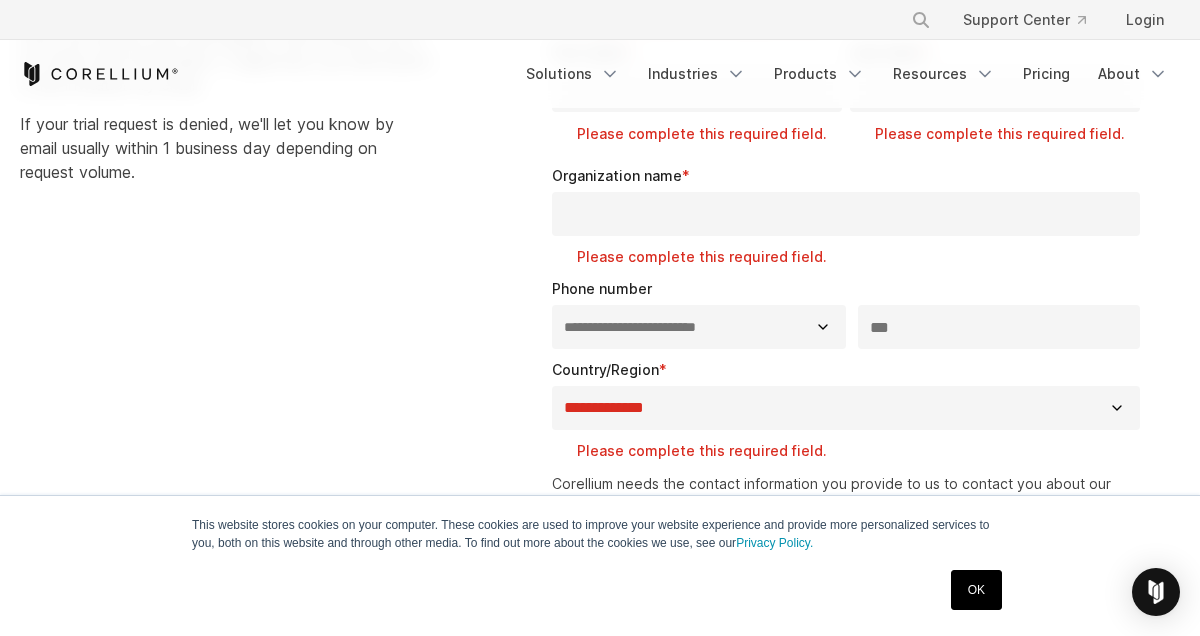 click on "Organization name *" at bounding box center (846, 214) 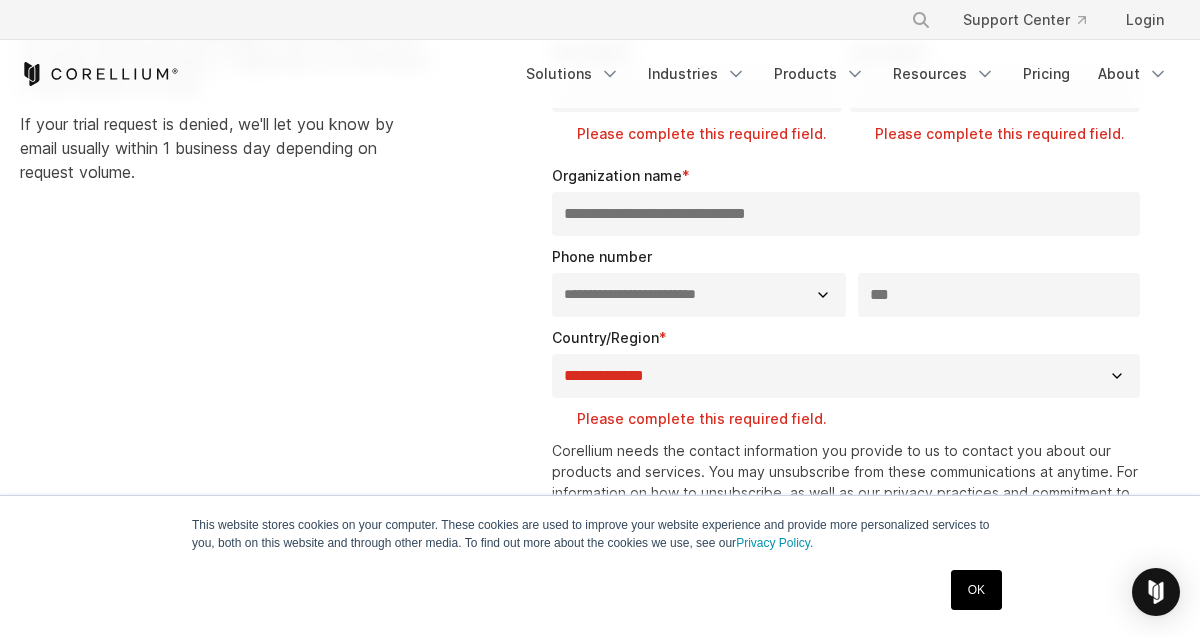 type on "**********" 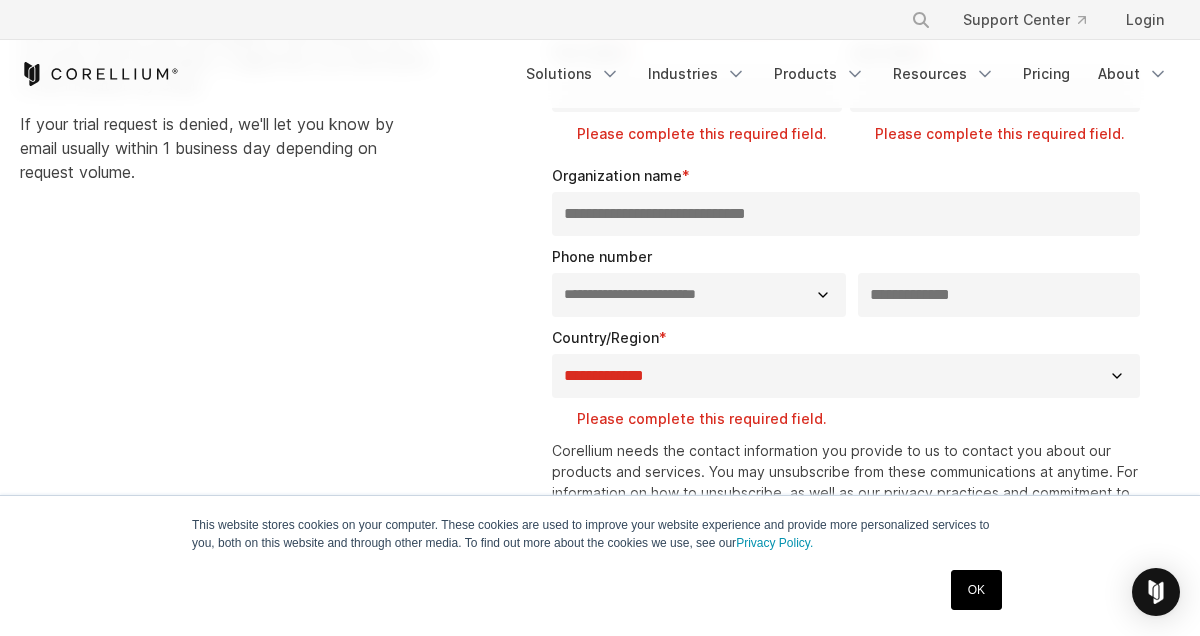 type on "**********" 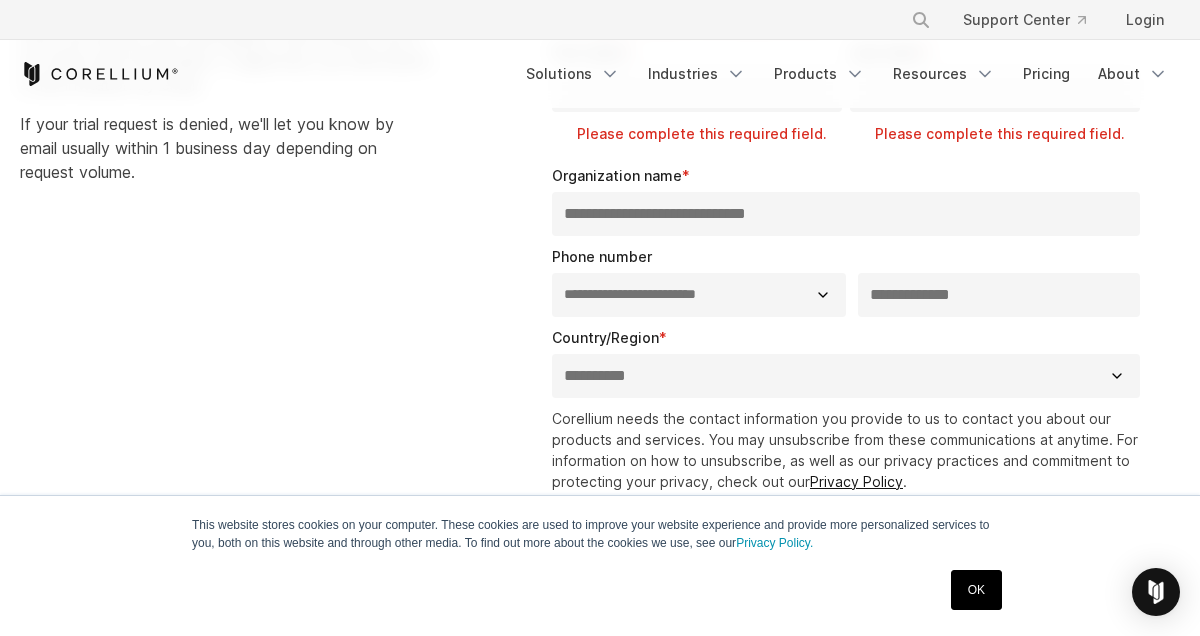 select on "******" 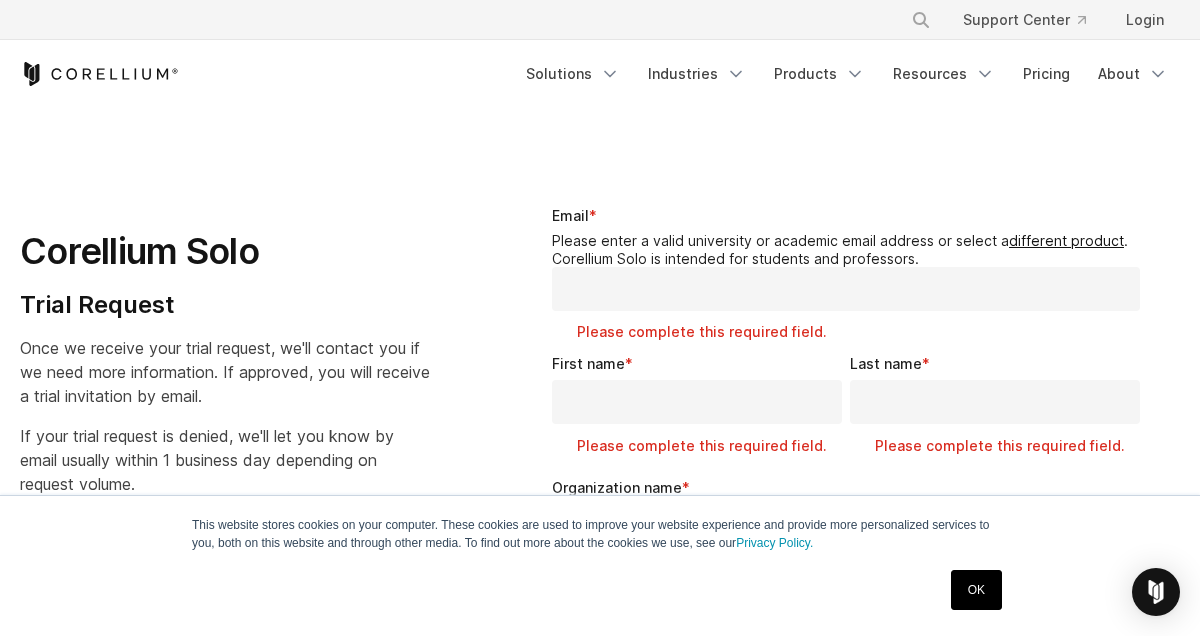 scroll, scrollTop: 0, scrollLeft: 0, axis: both 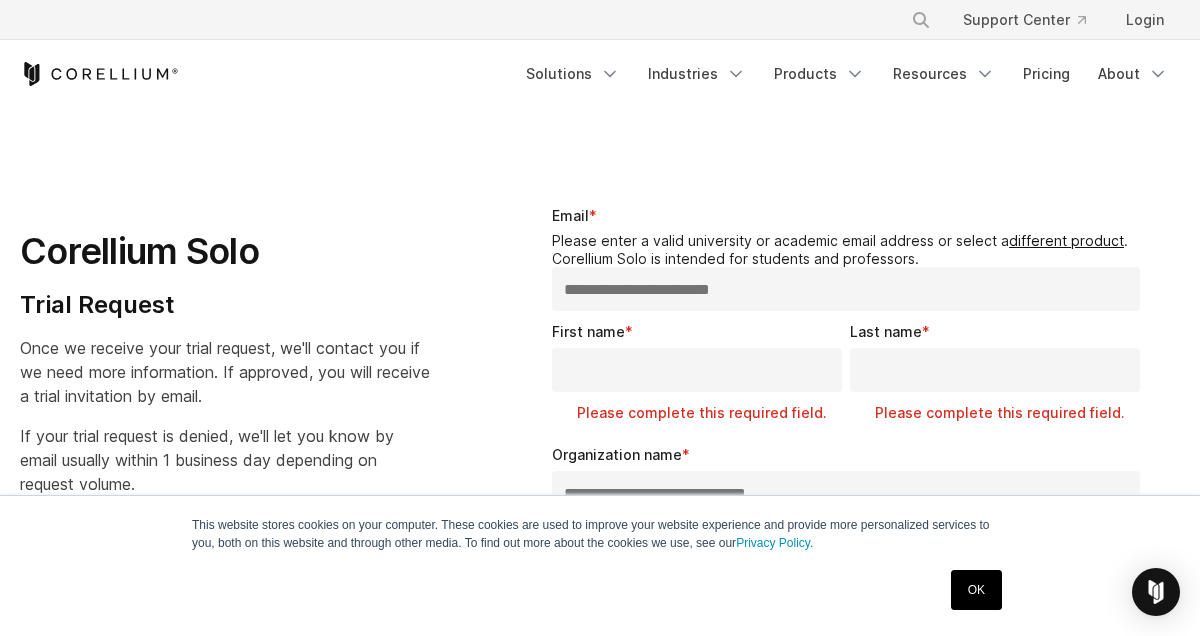 type on "**********" 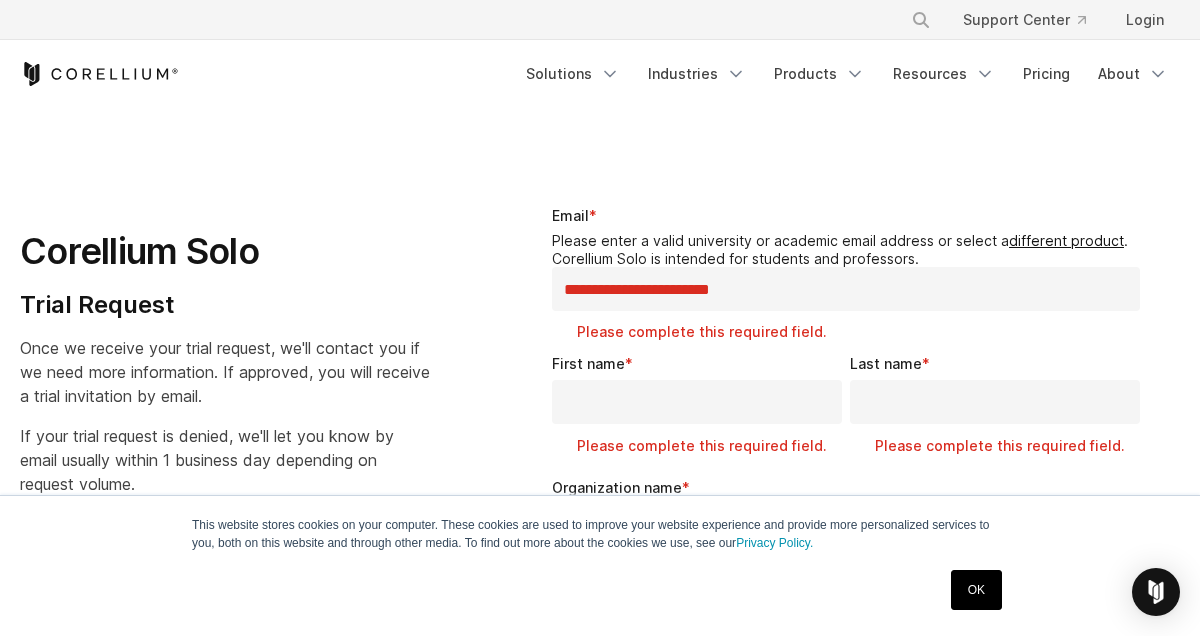click on "**********" at bounding box center [850, 273] 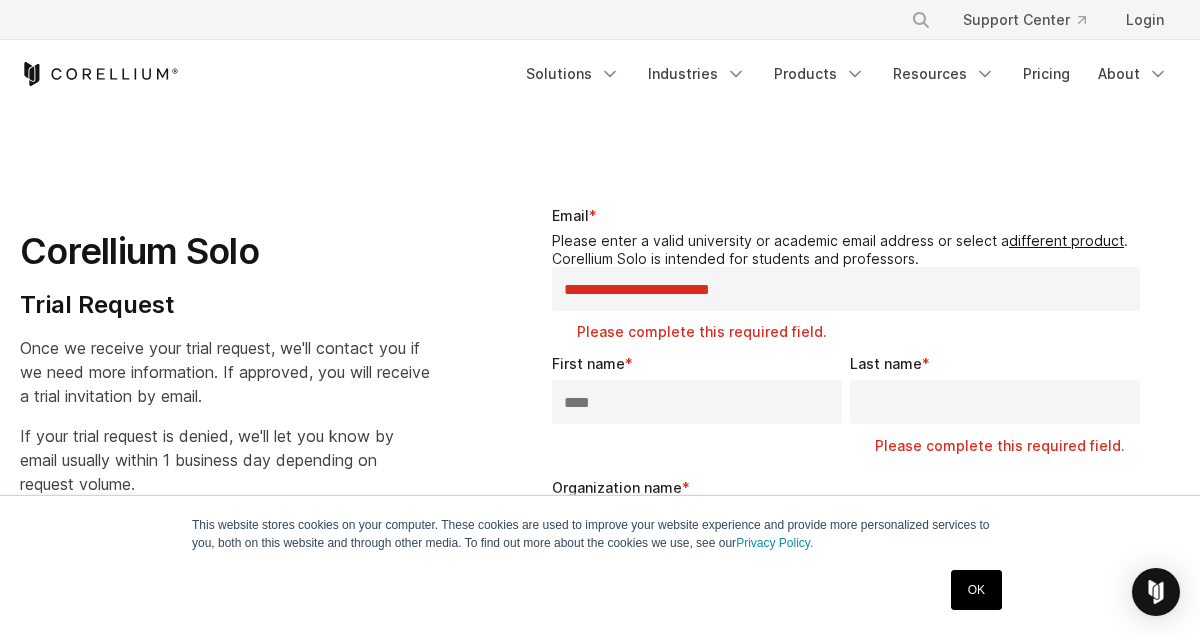 type on "****" 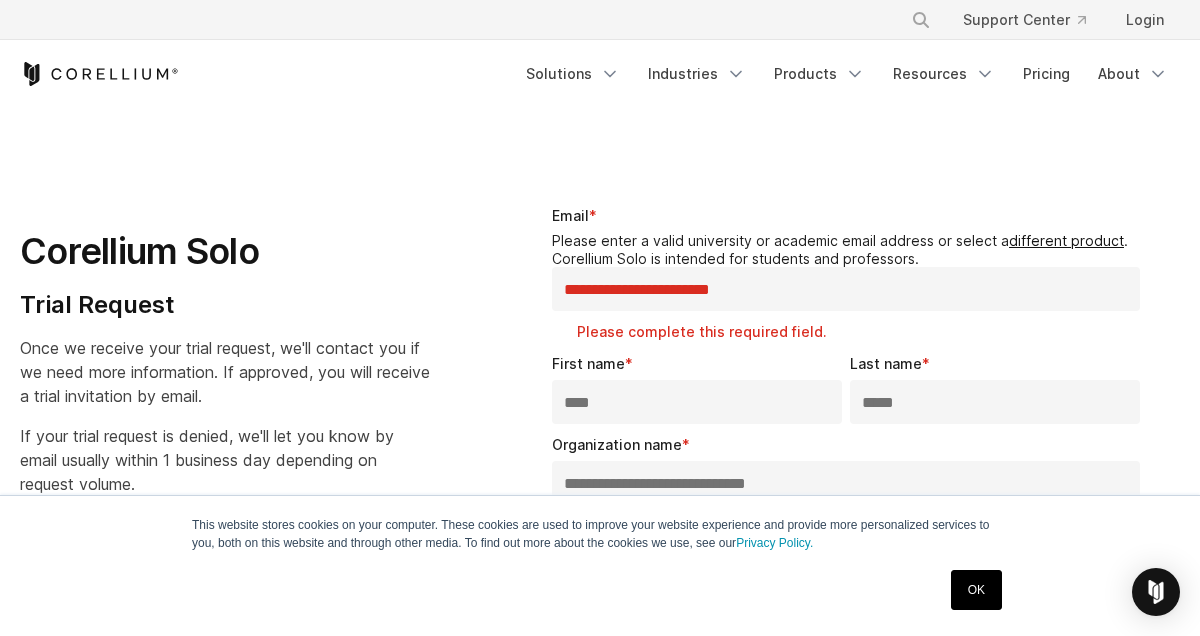 type on "*****" 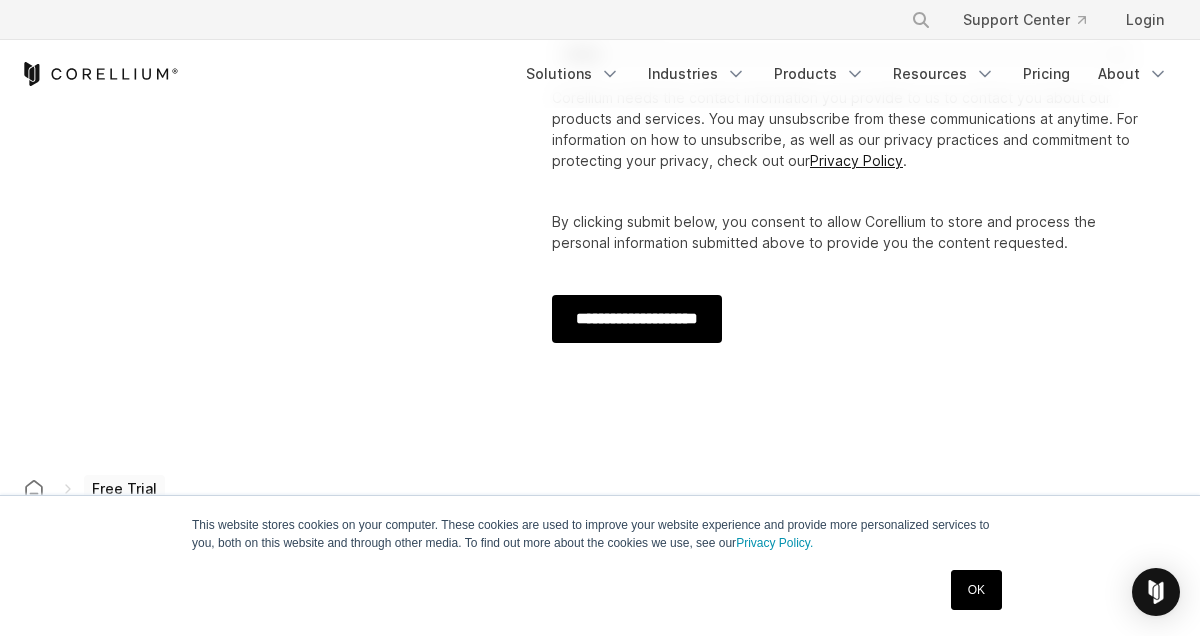 type on "**********" 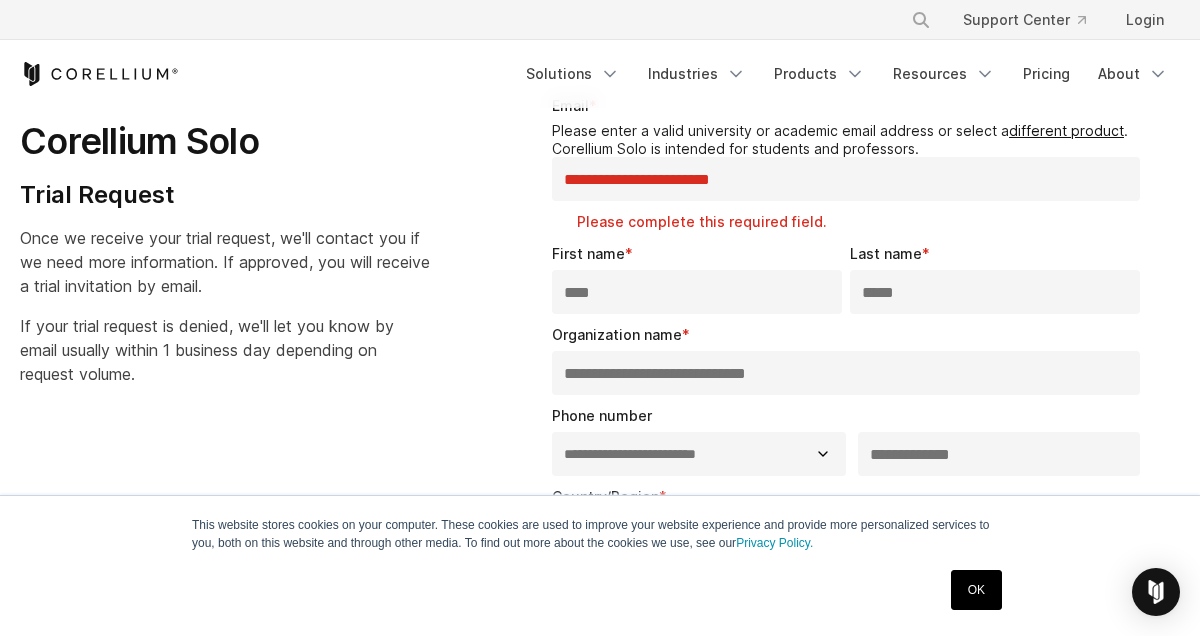 scroll, scrollTop: 93, scrollLeft: 0, axis: vertical 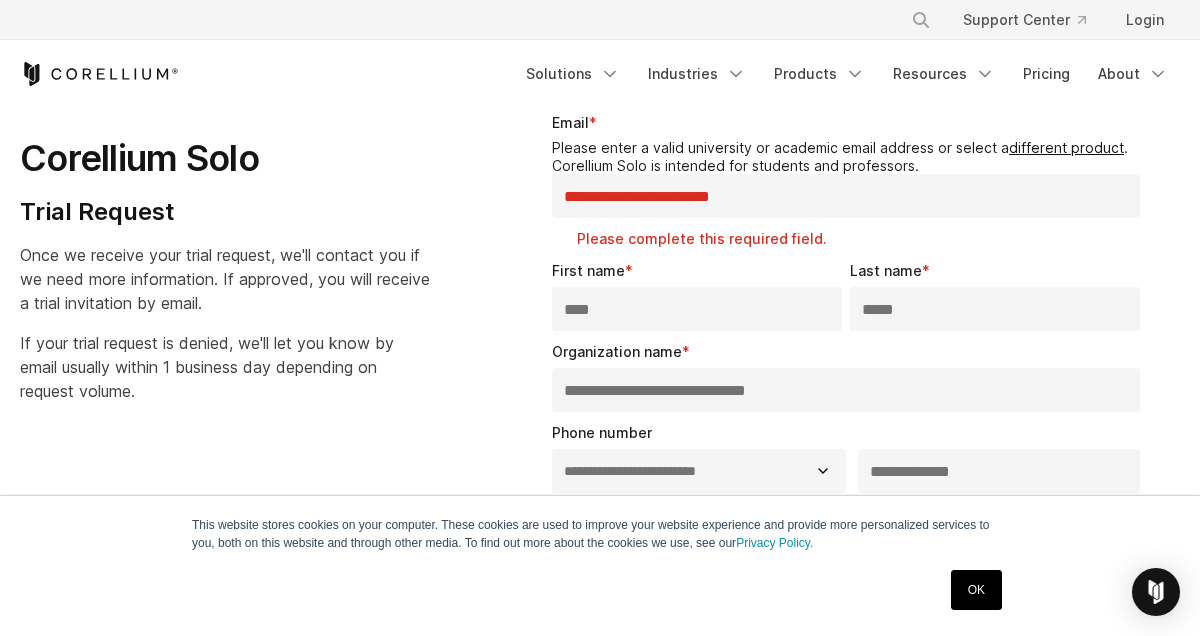 click on "**********" at bounding box center (846, 196) 